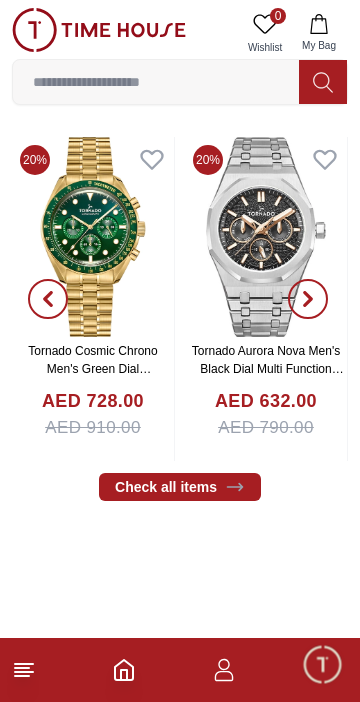 scroll, scrollTop: 399, scrollLeft: 0, axis: vertical 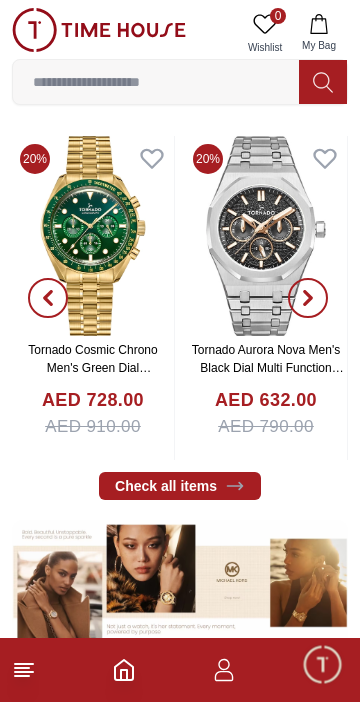 click 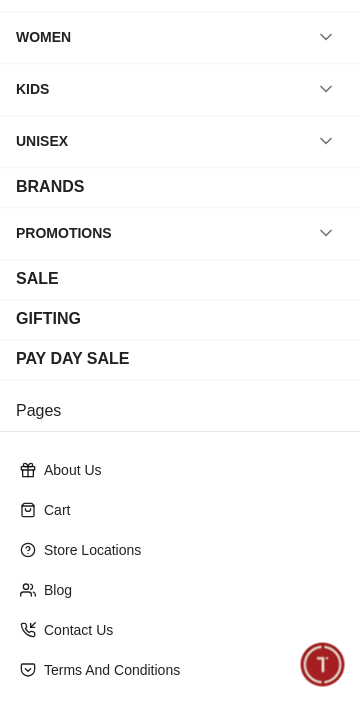 scroll, scrollTop: 270, scrollLeft: 0, axis: vertical 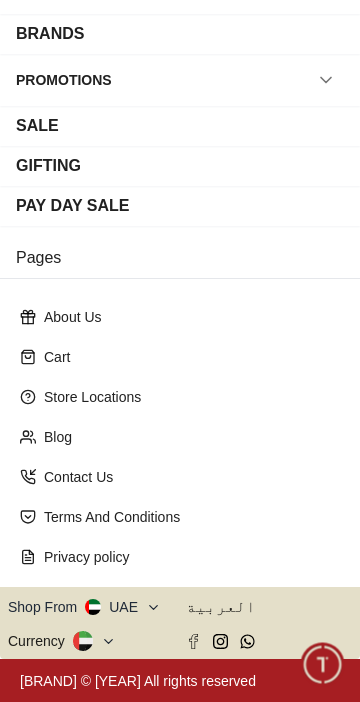 click on "Shop From UAE" at bounding box center (84, 607) 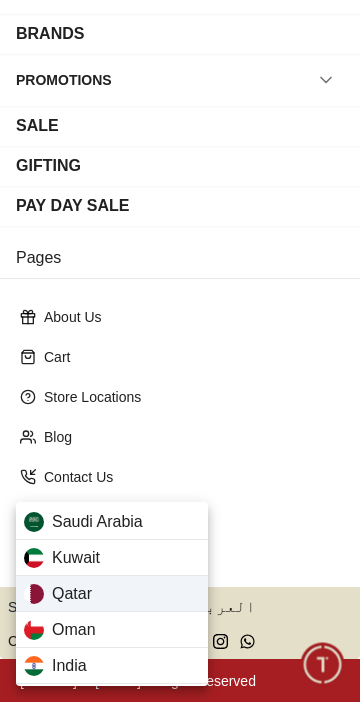 click on "Qatar" at bounding box center [112, 594] 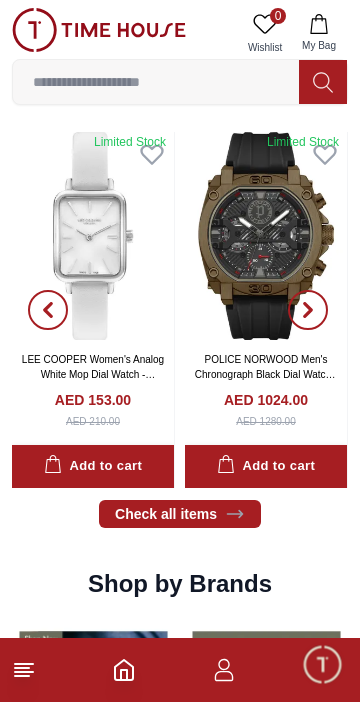 scroll, scrollTop: 1009, scrollLeft: 0, axis: vertical 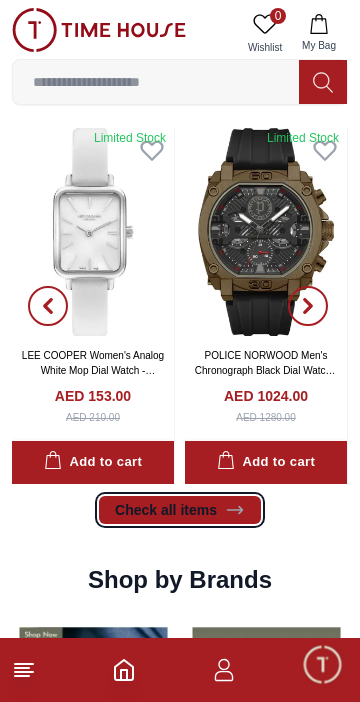 click on "Check all items" at bounding box center (180, 510) 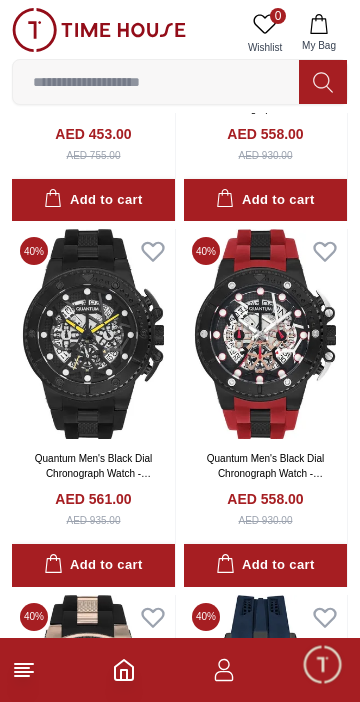 scroll, scrollTop: 0, scrollLeft: 0, axis: both 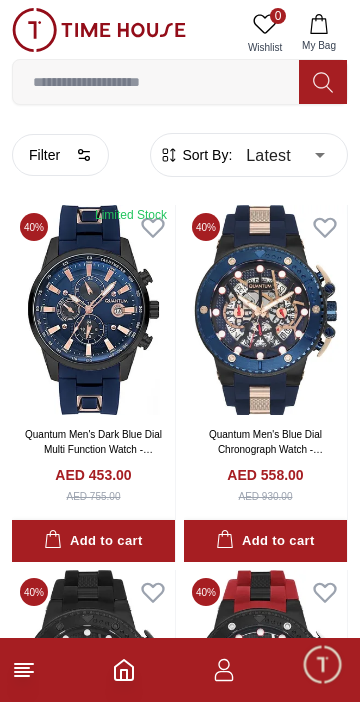 click on "100% Genuine products with International Warranty Shop From [COUNTRY] | [LANGUAGE] | Currency    | 0 Wishlist My Bag Help Our Stores My Account 0 Wishlist My Bag Home    Filter By Clear Brands Quantum Lee Cooper Slazenger Kenneth Scott Astro Ecstacy Tornado CASIO CITIZEN GUESS ORIENT Michael Kors Police Ducati CERRUTI 1881 G-Shock Lee Cooper Accessories Tsar Bomba Irus Idee Vogue Polaroid Ciga Design Color Black Green Blue Red Dark Blue Silver Silver / Black Orange Rose Gold Grey White Mop White White / Rose Gold Silver / Silver Dark Blue / Silver Silver / Gold Silver / Rose Gold Black / Black Black / Silver Black / Rose Gold Gold Yellow Dark Green Brown White / Silver Light Blue Black /Rose Gold Black /Grey Black /Red Black /Black Black / Rose Gold / Black Rose Gold / Black Rose Gold / Black / Black White Mop / Silver Blue / Rose Gold Pink Green /Silver Purple Silver Silver Silver / Blue Black  / Rose Gold Green / Green Blue / Black Blue / Blue Titanum Navy Blue Military Green Blue / Silver MOP" at bounding box center (180, 2026) 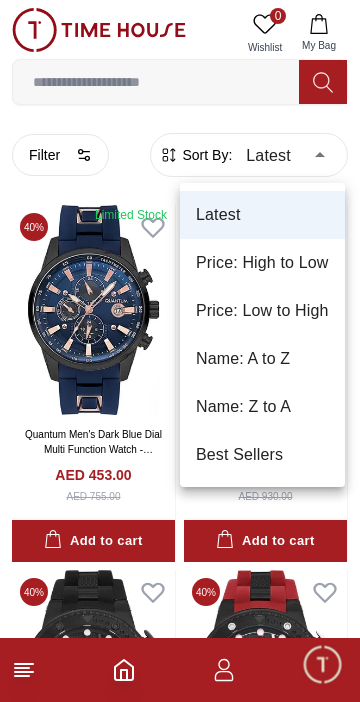 click on "Price: Low to High" at bounding box center (262, 311) 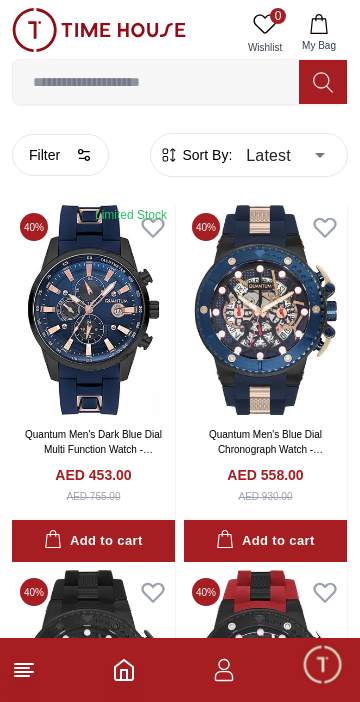 type on "*" 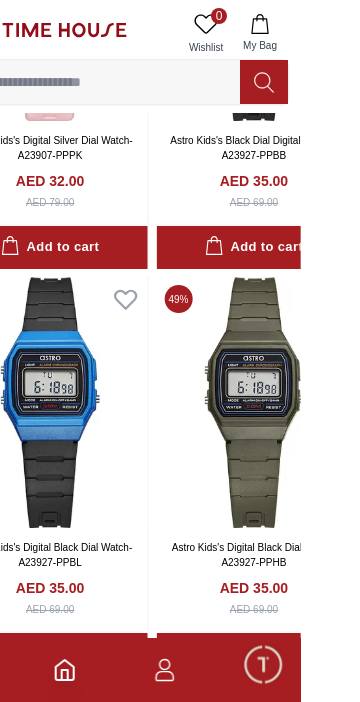 scroll, scrollTop: 2767, scrollLeft: 0, axis: vertical 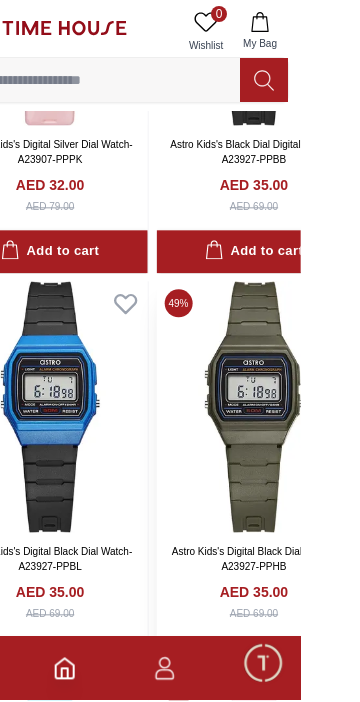 click at bounding box center [313, 408] 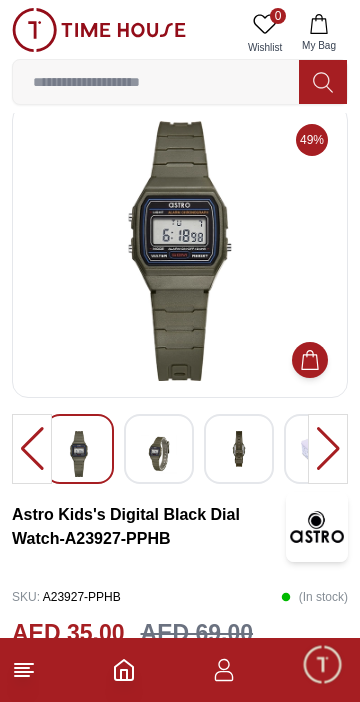 scroll, scrollTop: 0, scrollLeft: 0, axis: both 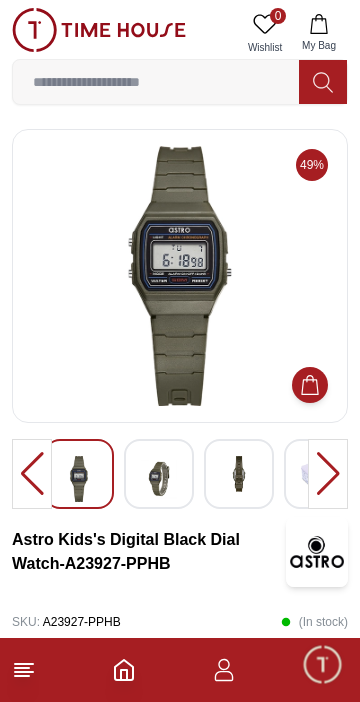 click at bounding box center [159, 479] 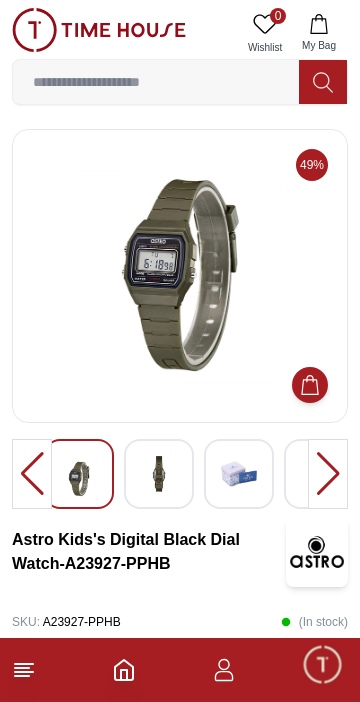 click at bounding box center (159, 474) 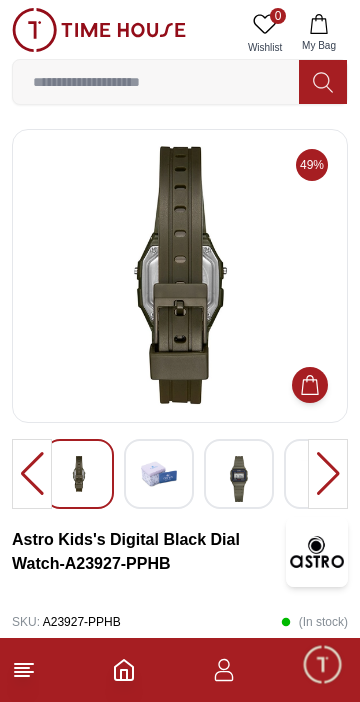 click at bounding box center (159, 474) 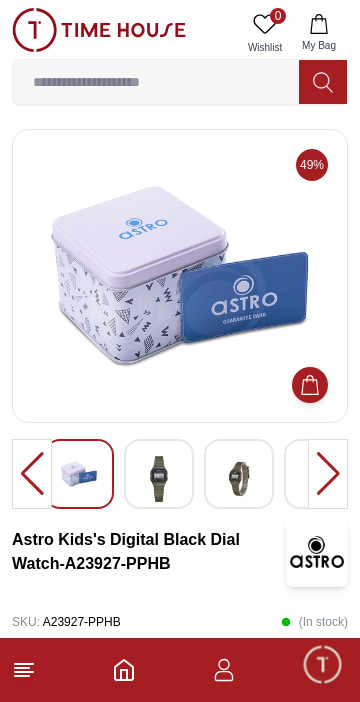 click at bounding box center (159, 474) 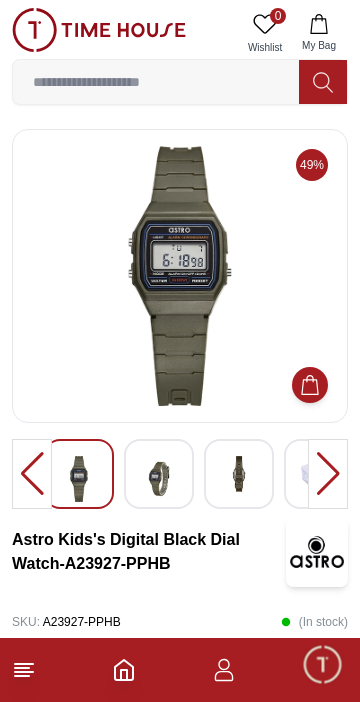 click at bounding box center (159, 474) 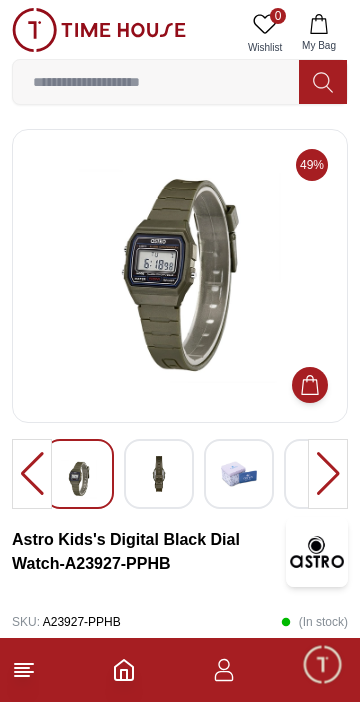 click at bounding box center [159, 474] 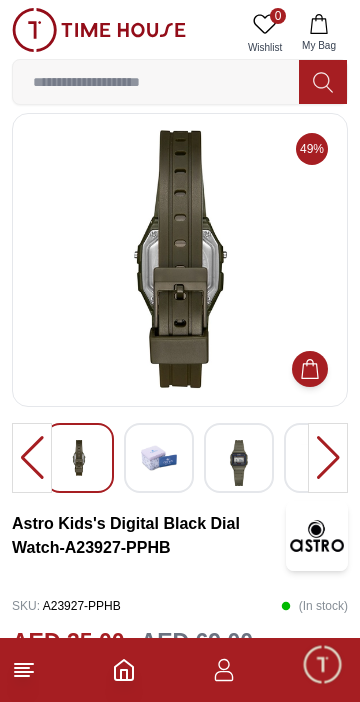 scroll, scrollTop: 0, scrollLeft: 0, axis: both 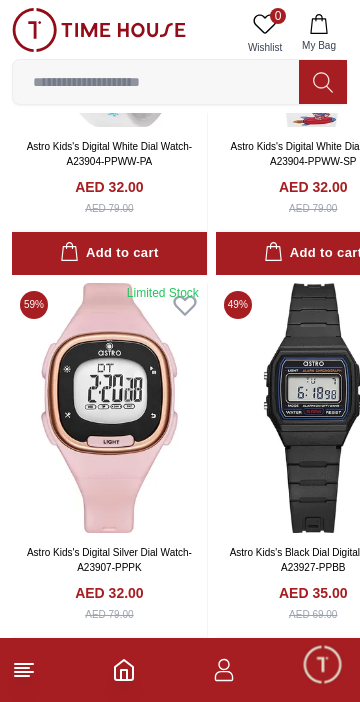 click 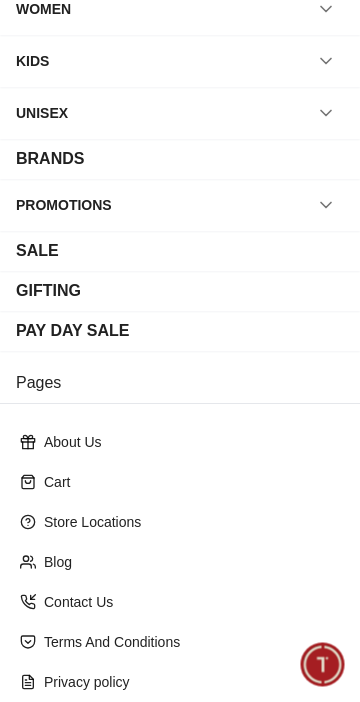 scroll, scrollTop: 270, scrollLeft: 0, axis: vertical 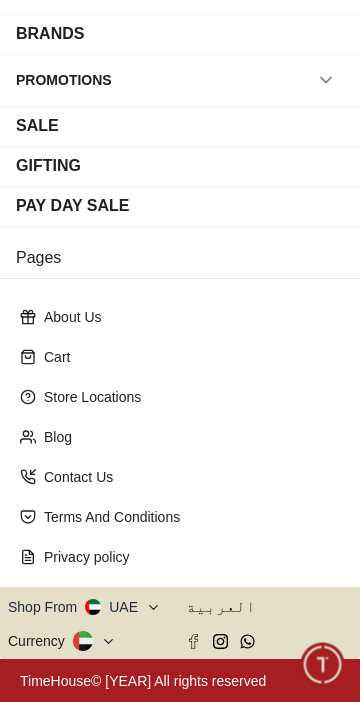 click 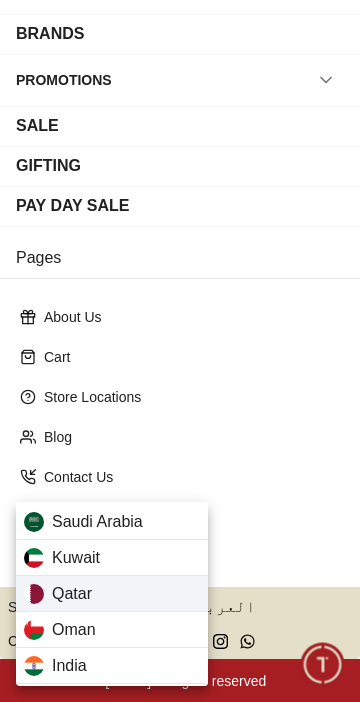 click on "Qatar" at bounding box center [112, 594] 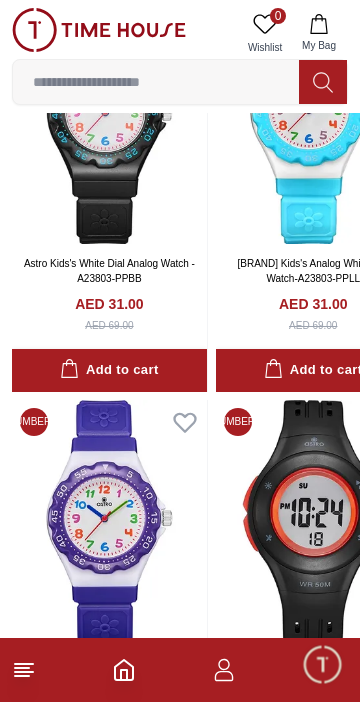 scroll, scrollTop: 622, scrollLeft: 0, axis: vertical 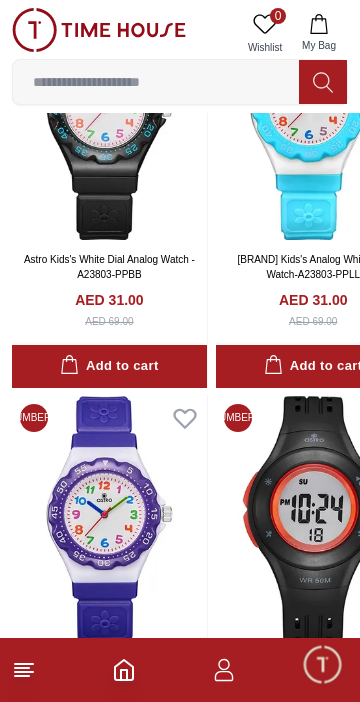 type on "*" 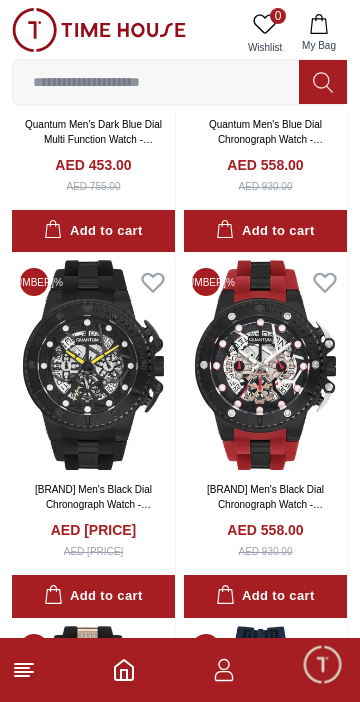 scroll, scrollTop: 0, scrollLeft: 0, axis: both 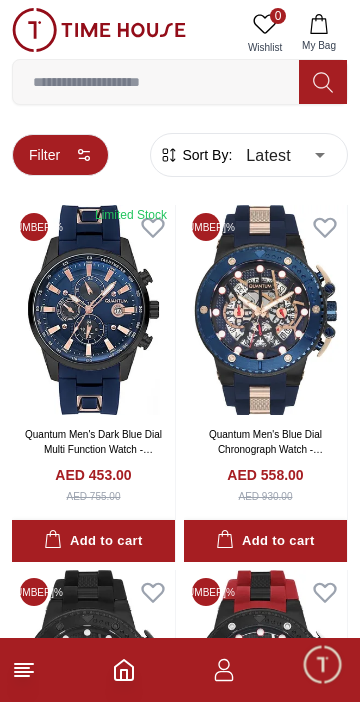 click on "Filter" at bounding box center [60, 155] 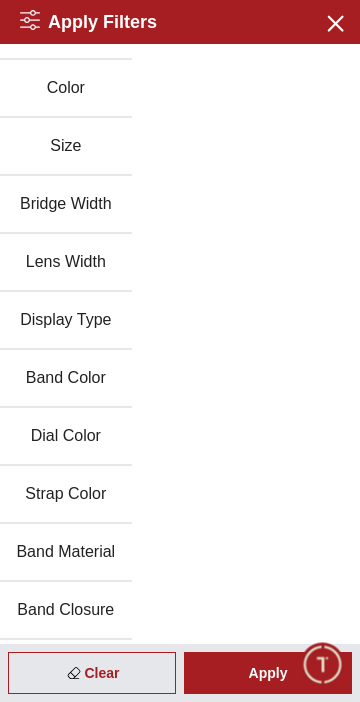 scroll, scrollTop: 0, scrollLeft: 0, axis: both 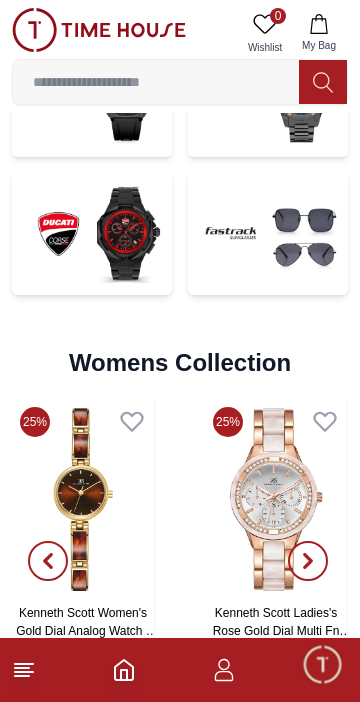 click at bounding box center [92, 234] 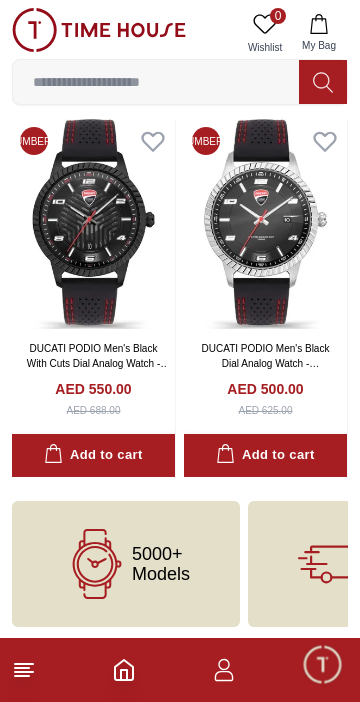scroll, scrollTop: 2770, scrollLeft: 0, axis: vertical 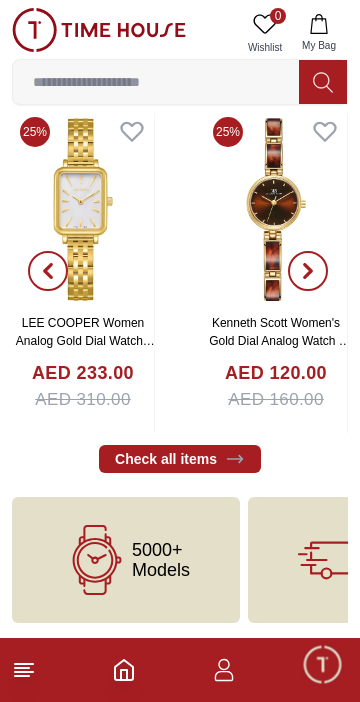 click at bounding box center (308, 271) 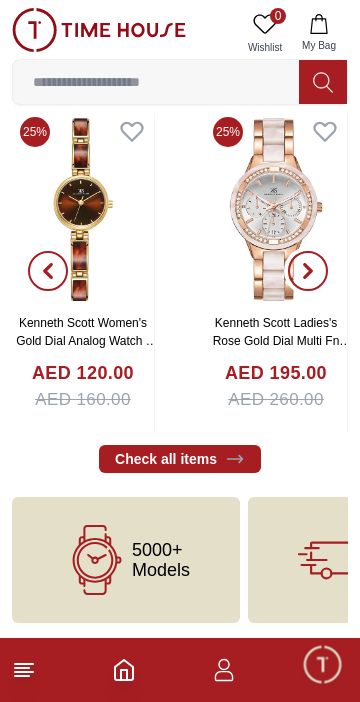 click at bounding box center (308, 271) 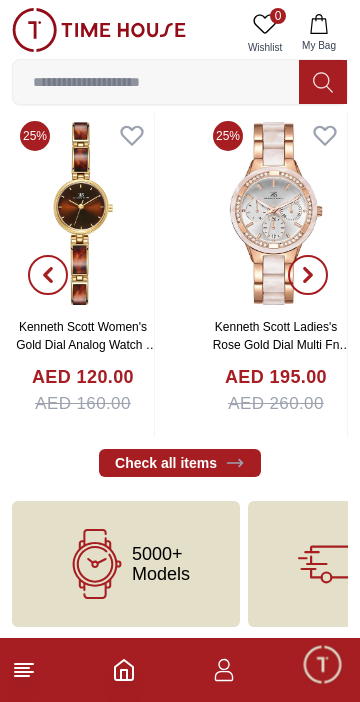 scroll, scrollTop: 4194, scrollLeft: 0, axis: vertical 